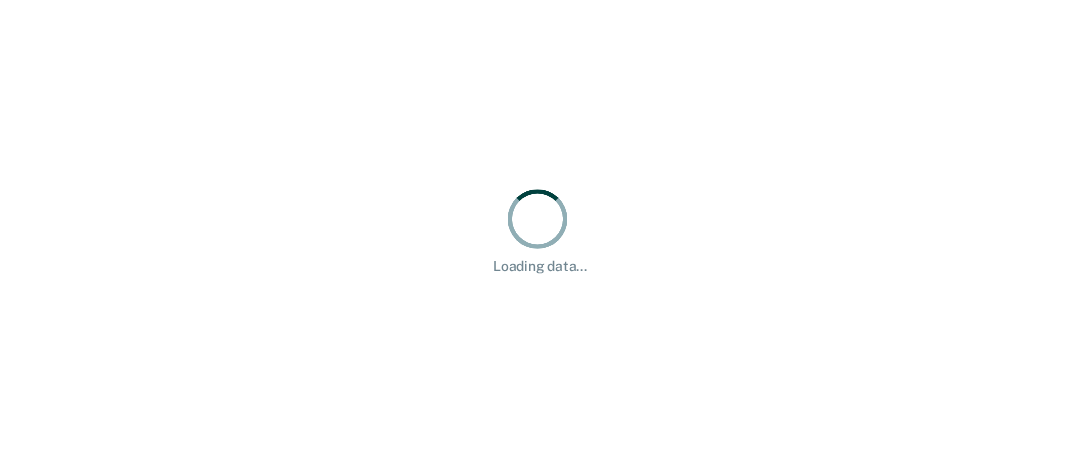 scroll, scrollTop: 0, scrollLeft: 0, axis: both 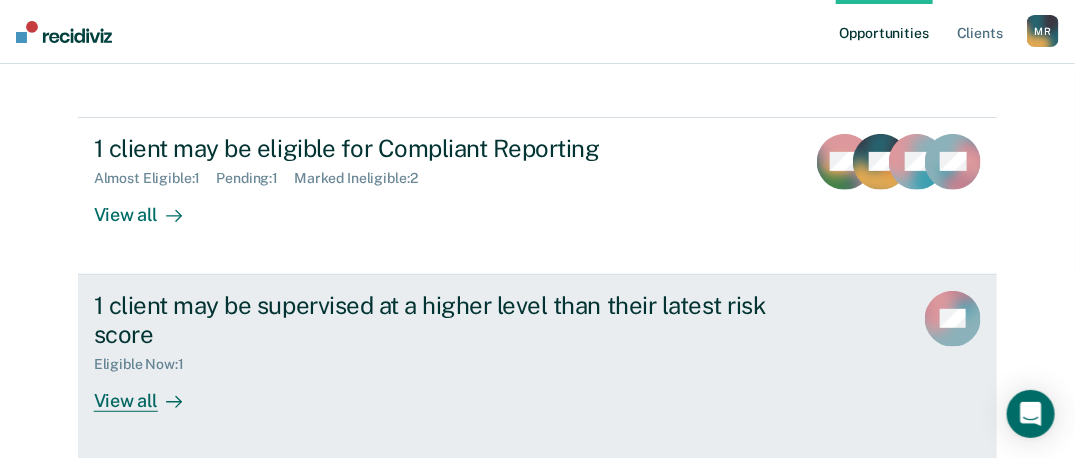 click on "1 client may be supervised at a higher level than their latest risk score" at bounding box center (445, 320) 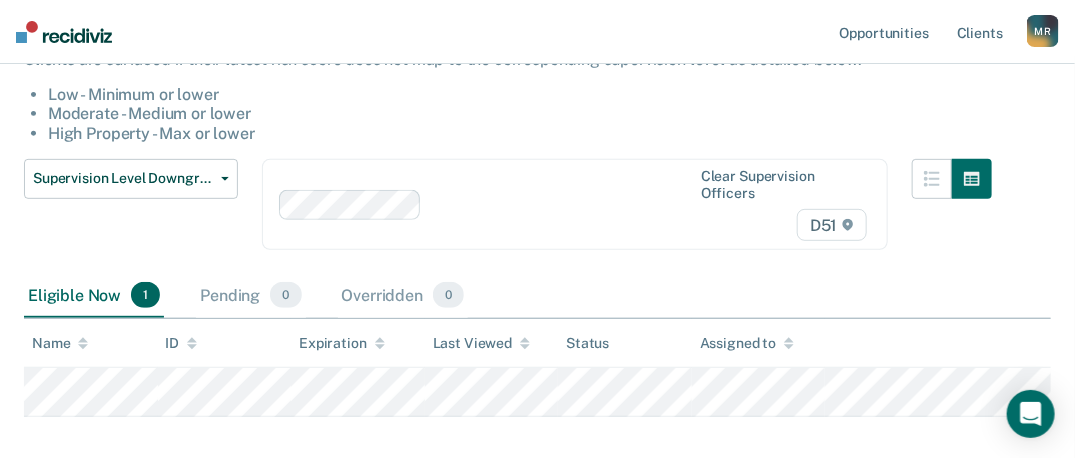 scroll, scrollTop: 0, scrollLeft: 0, axis: both 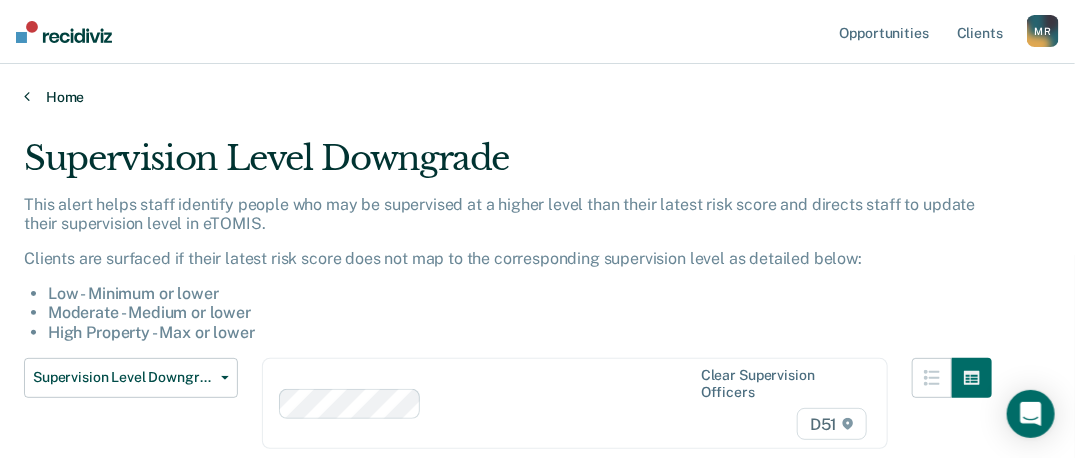 click on "Home" at bounding box center (537, 97) 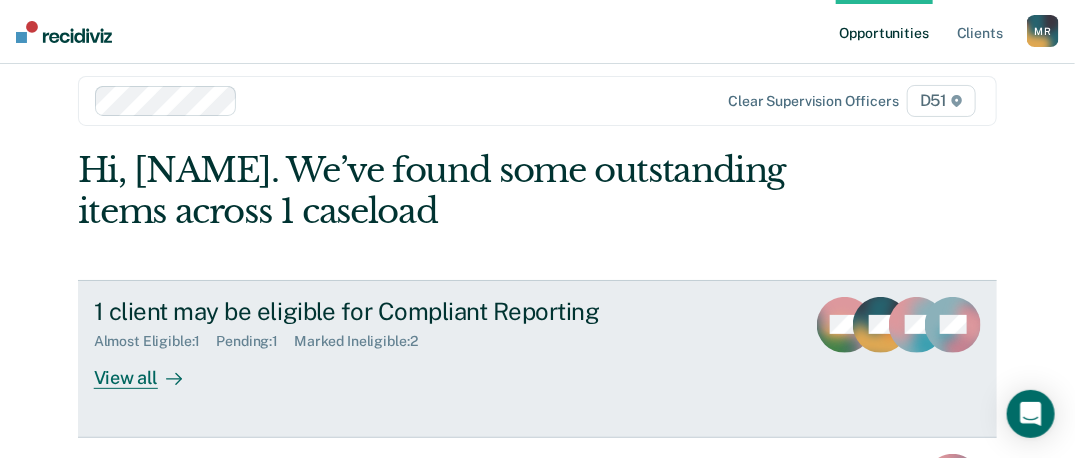 scroll, scrollTop: 200, scrollLeft: 0, axis: vertical 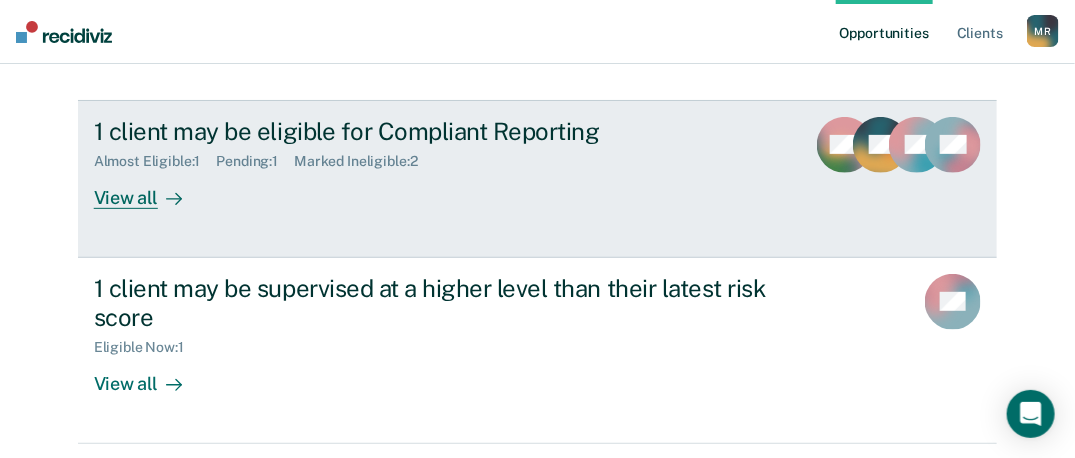 click at bounding box center (824, 158) 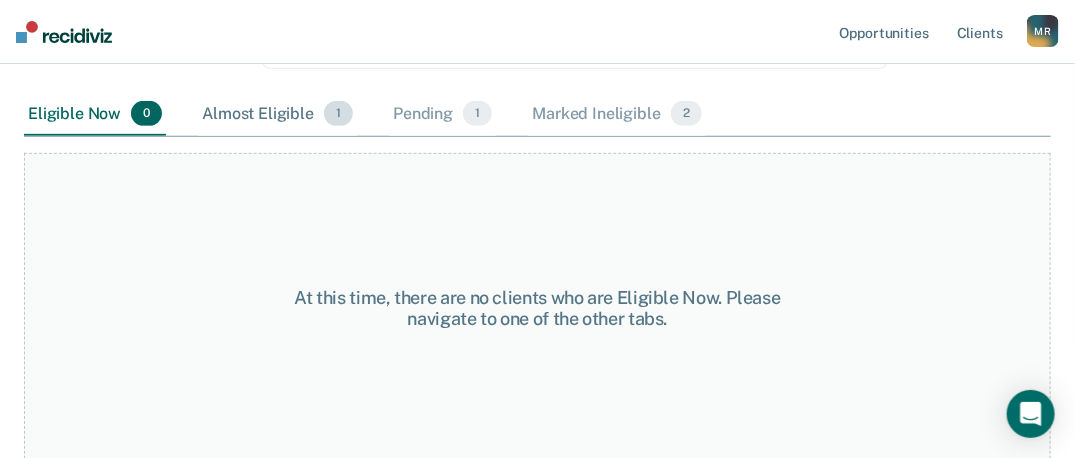 click on "Almost Eligible 1" at bounding box center (277, 115) 